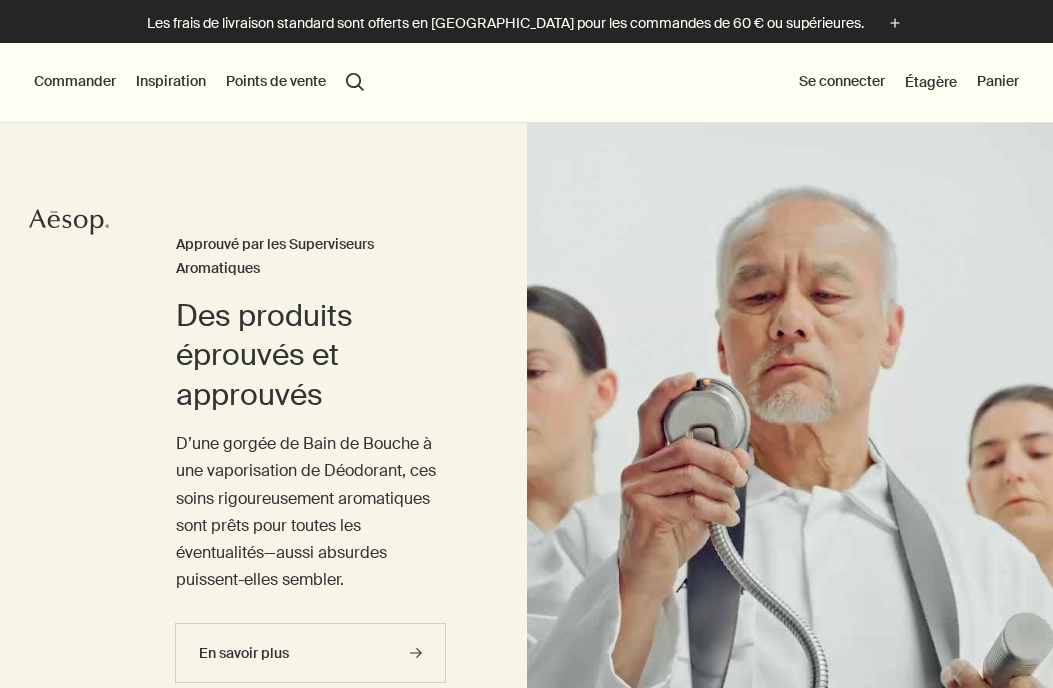 scroll, scrollTop: 0, scrollLeft: 0, axis: both 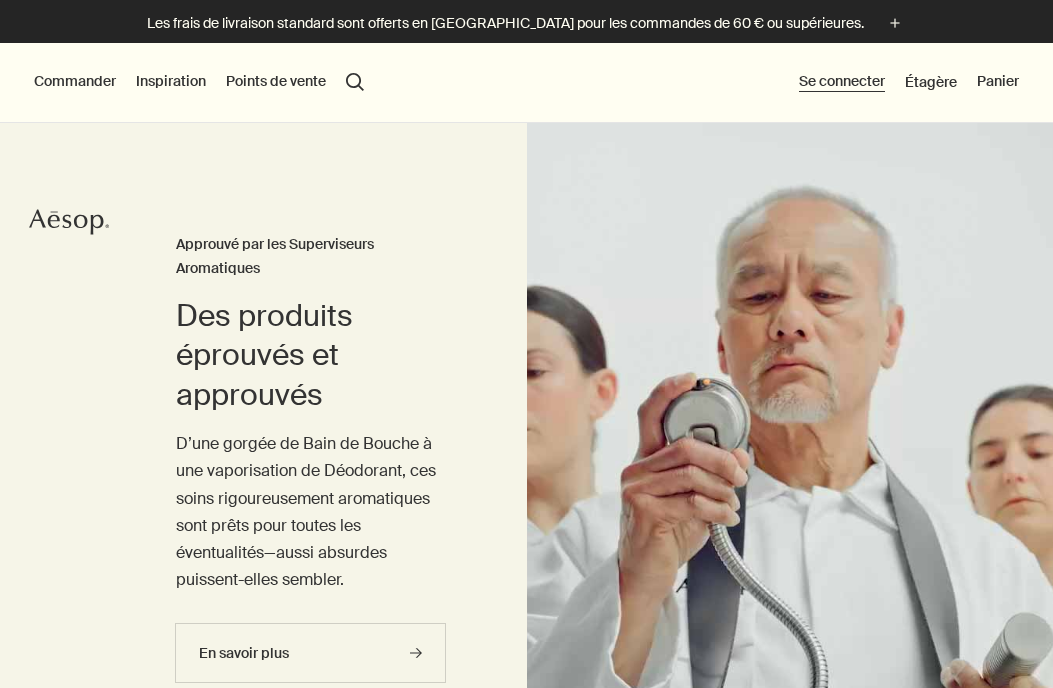 click on "Se connecter" at bounding box center [842, 82] 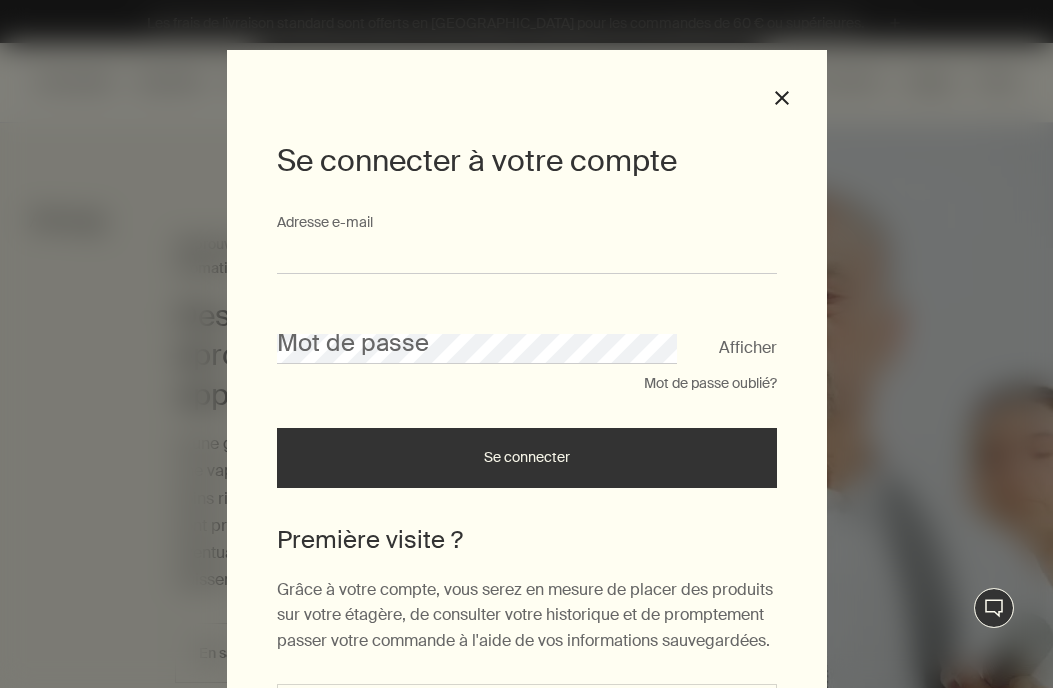 type on "**********" 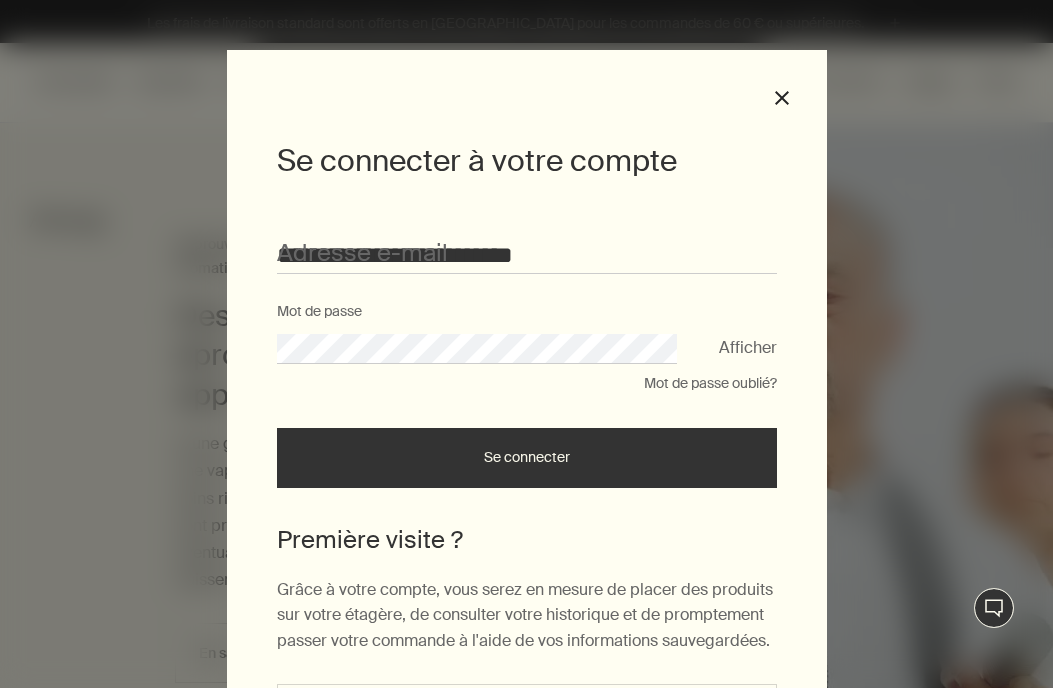 click on "Se connecter" at bounding box center [527, 458] 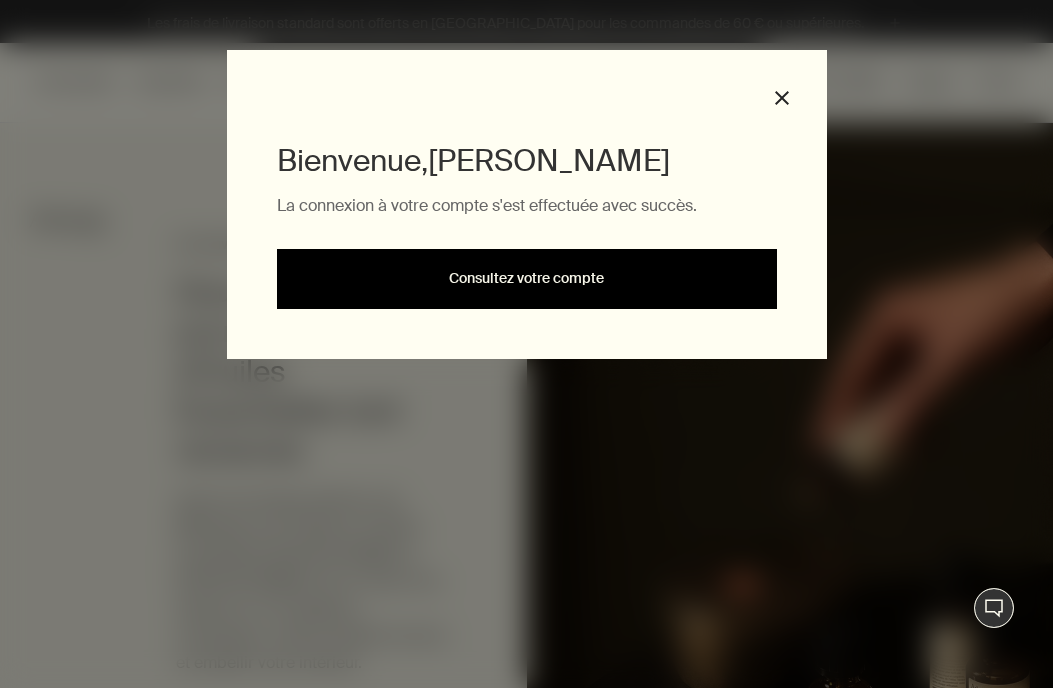 click on "Consultez votre compte" at bounding box center (527, 279) 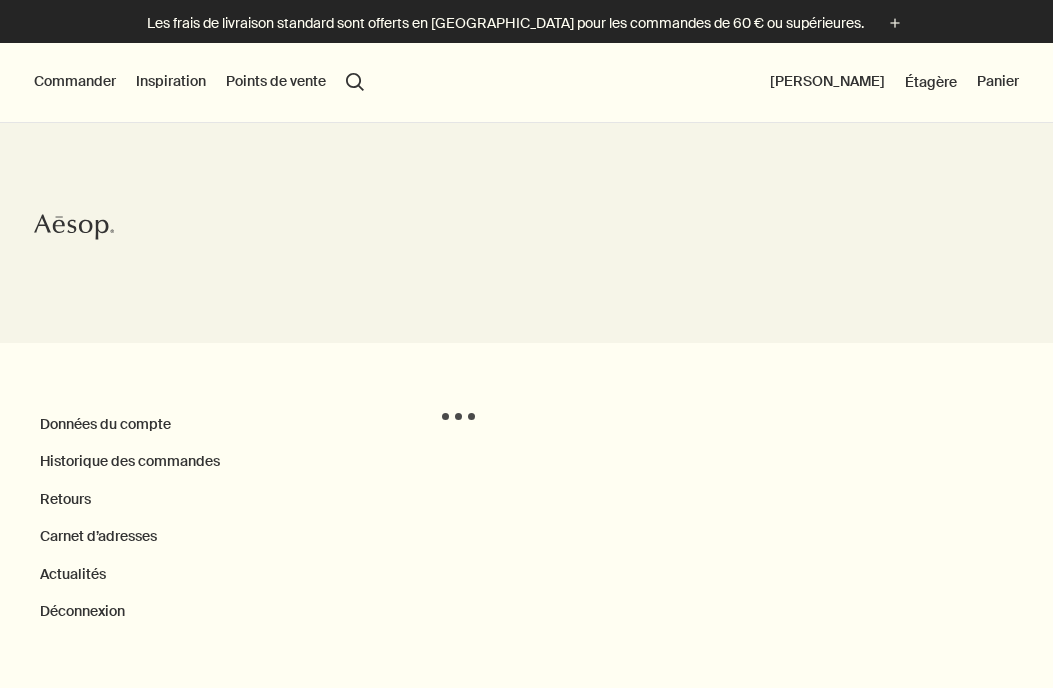 scroll, scrollTop: 0, scrollLeft: 0, axis: both 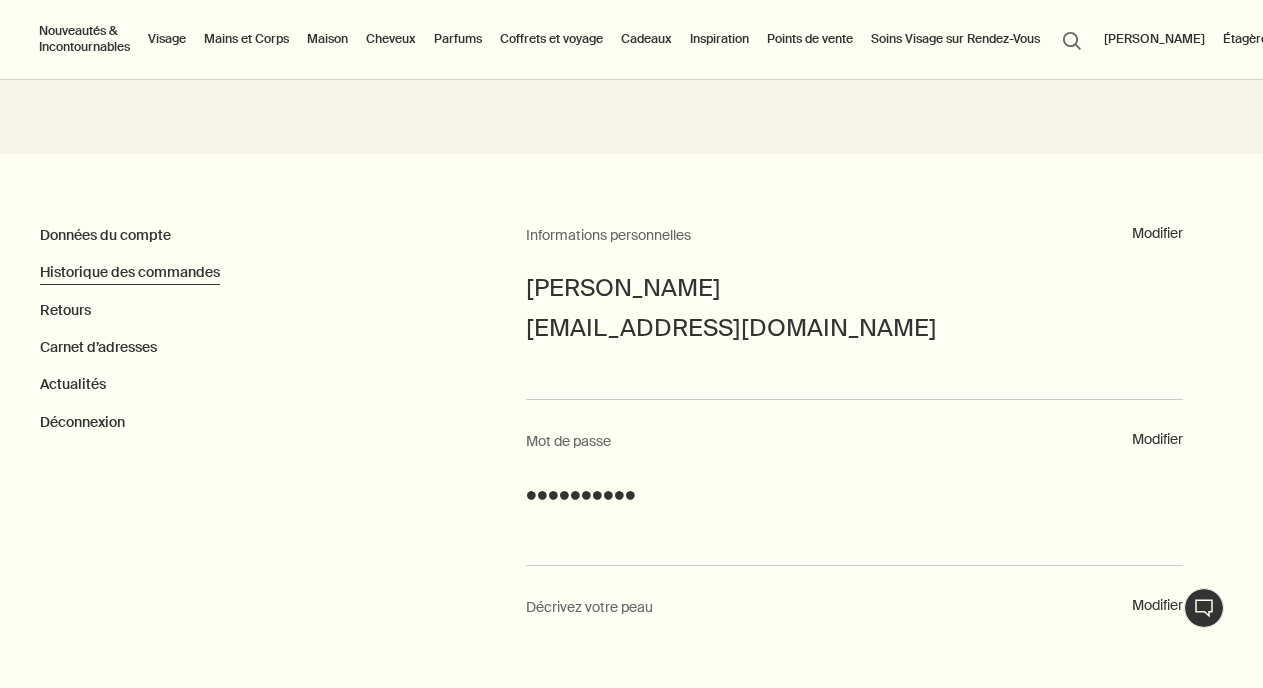 click on "Historique des commandes" at bounding box center [130, 272] 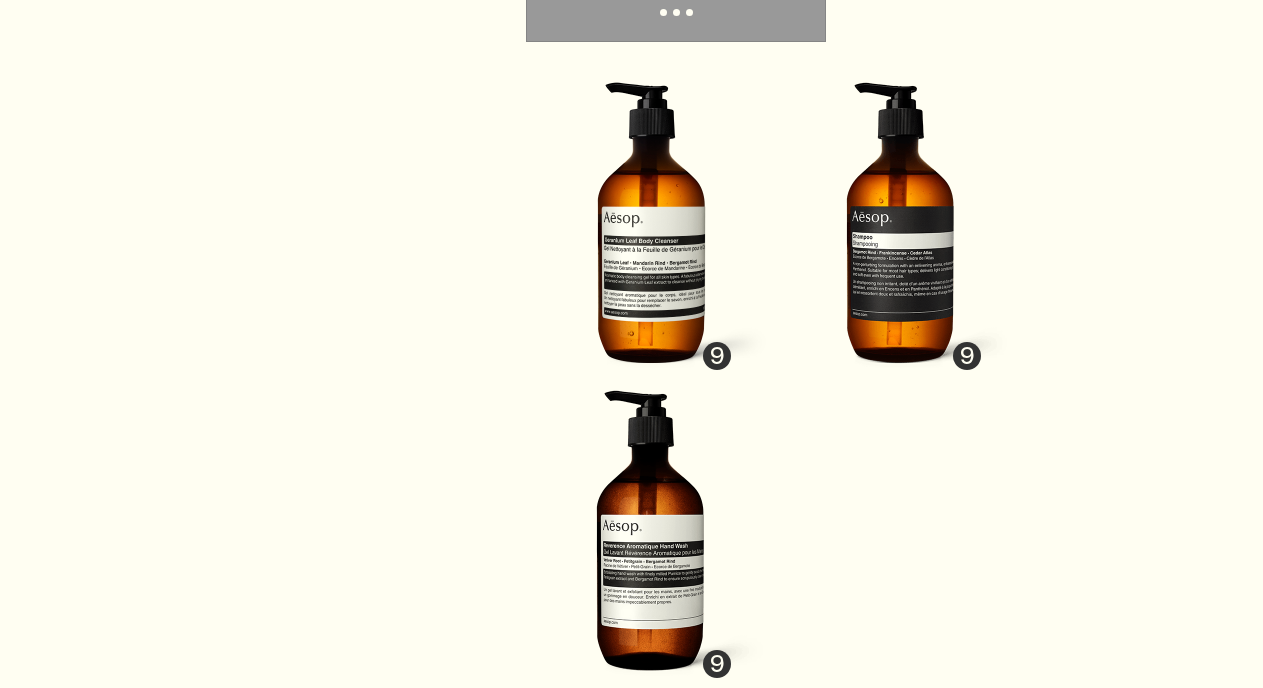 scroll, scrollTop: 2578, scrollLeft: 0, axis: vertical 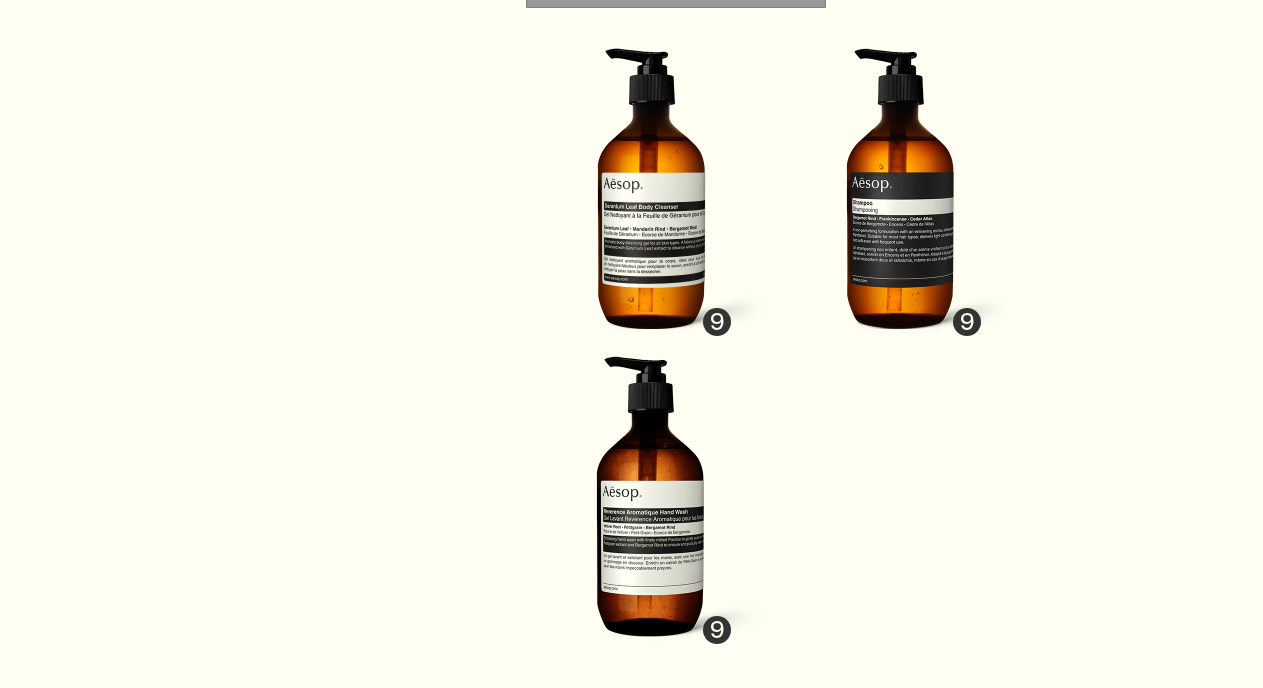 click at bounding box center [800, -1096] 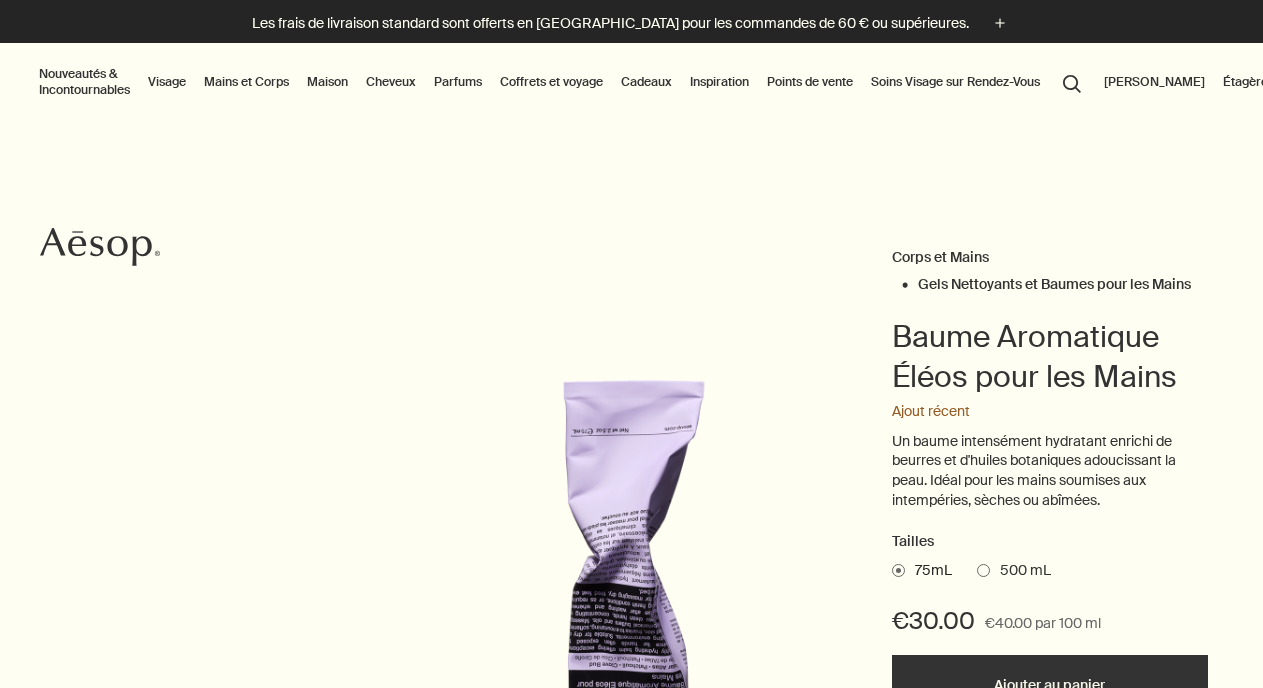 scroll, scrollTop: 0, scrollLeft: 0, axis: both 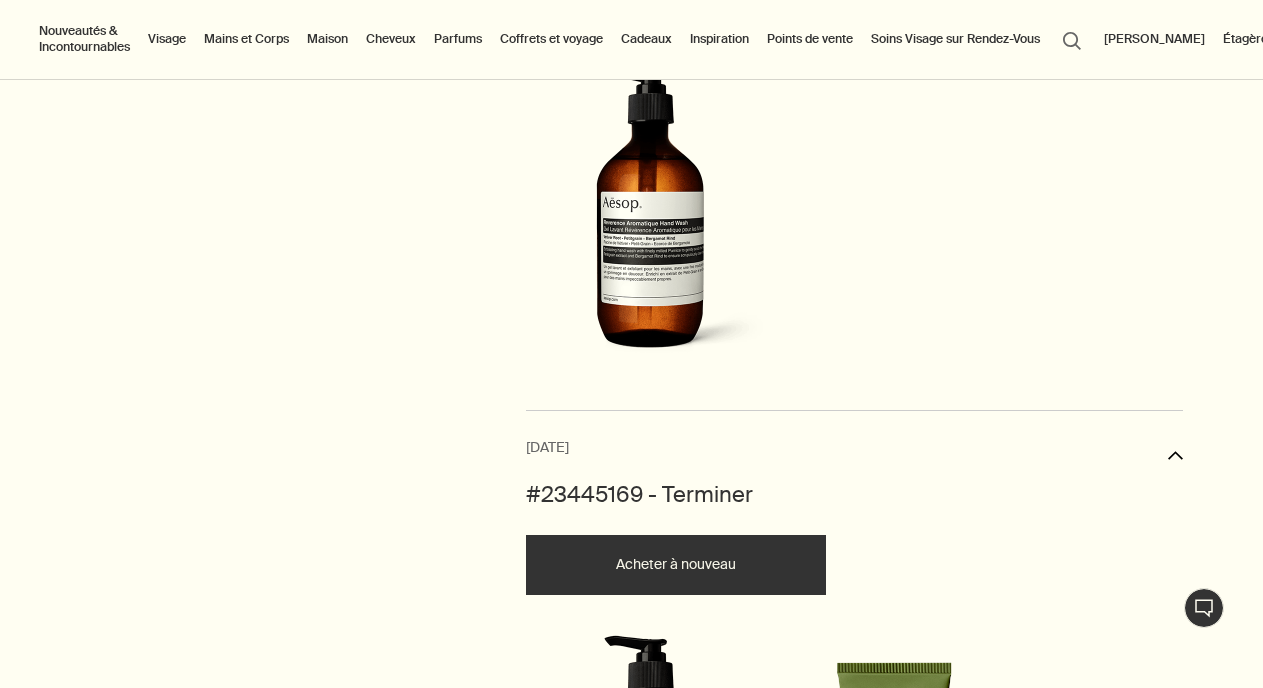 click on "Acheter à nouveau" at bounding box center [676, -592] 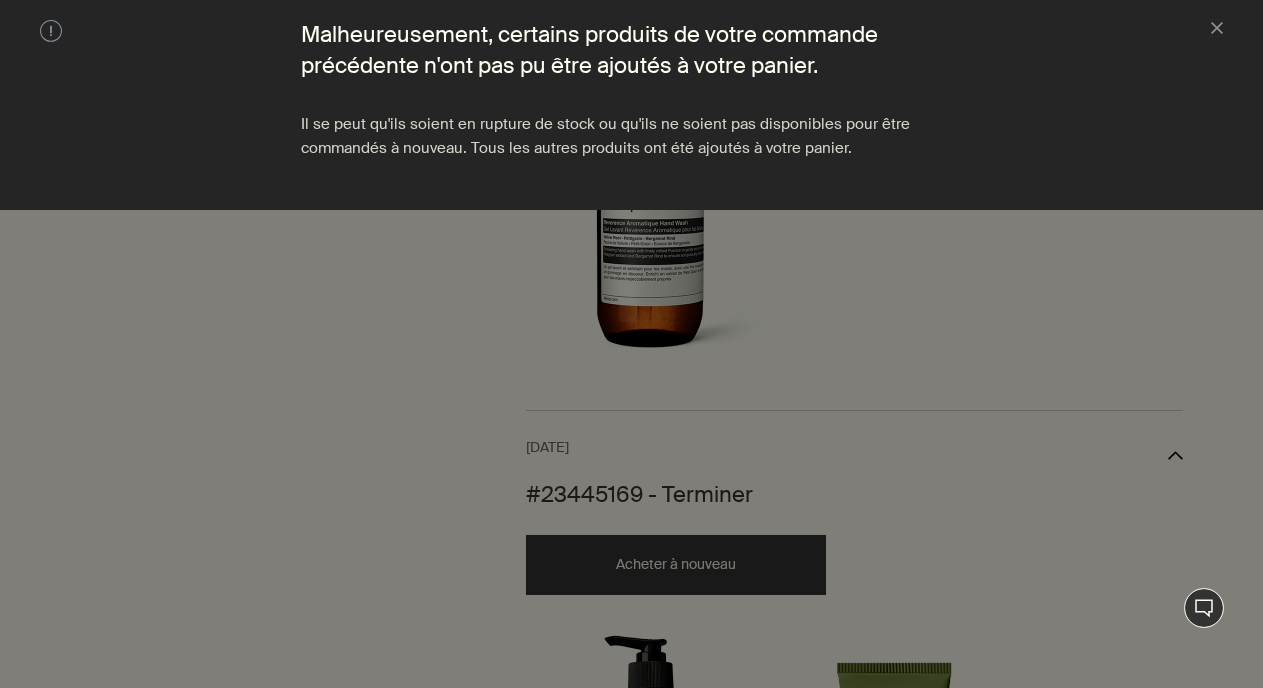click at bounding box center (631, 344) 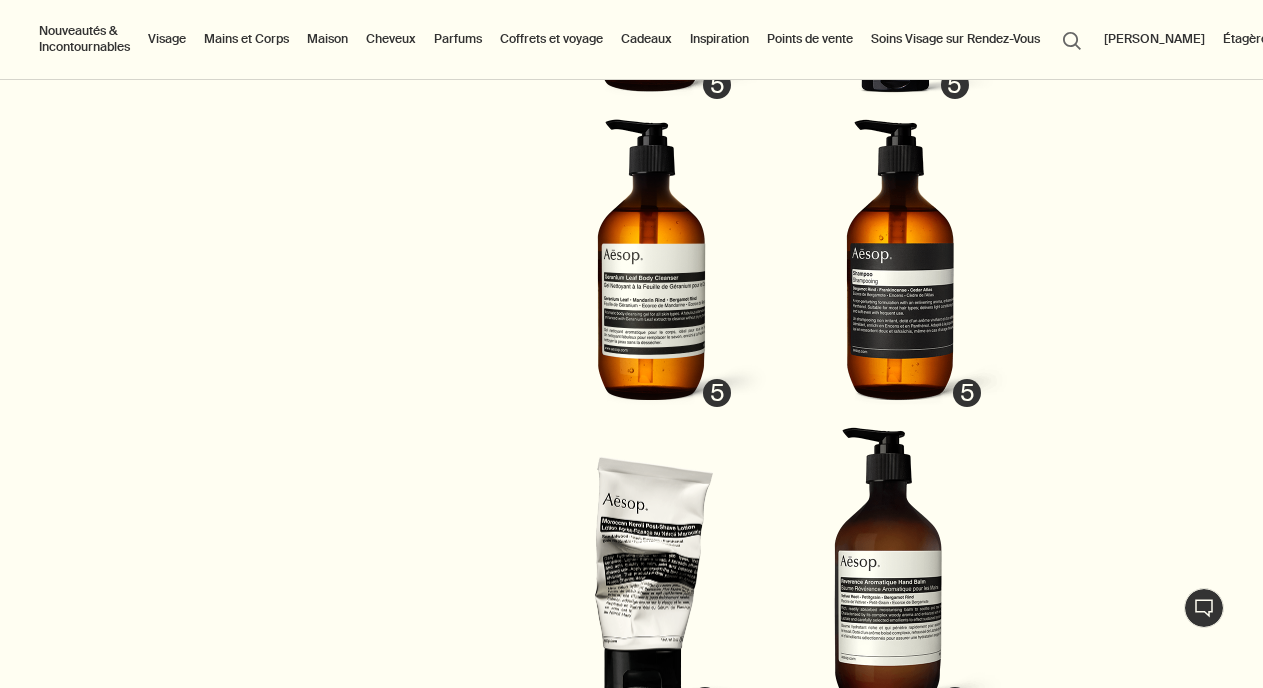 scroll, scrollTop: 2523, scrollLeft: 0, axis: vertical 